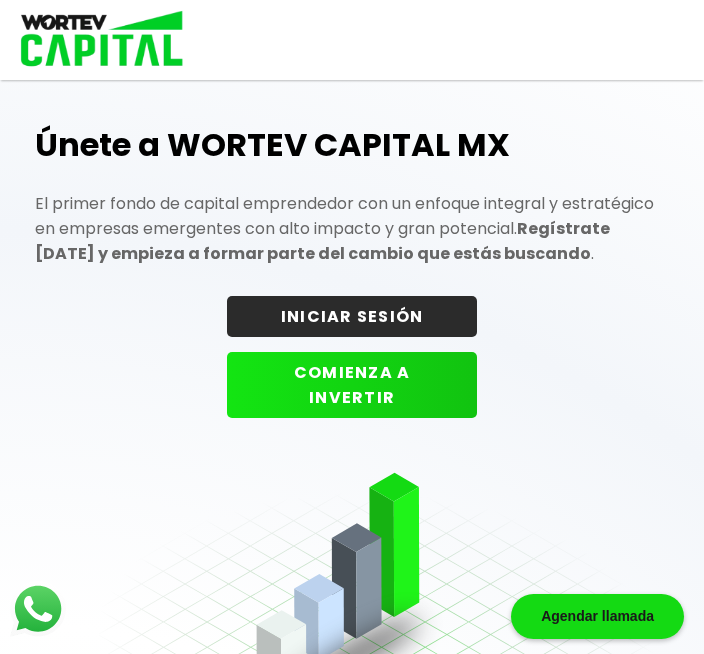 scroll, scrollTop: 0, scrollLeft: 0, axis: both 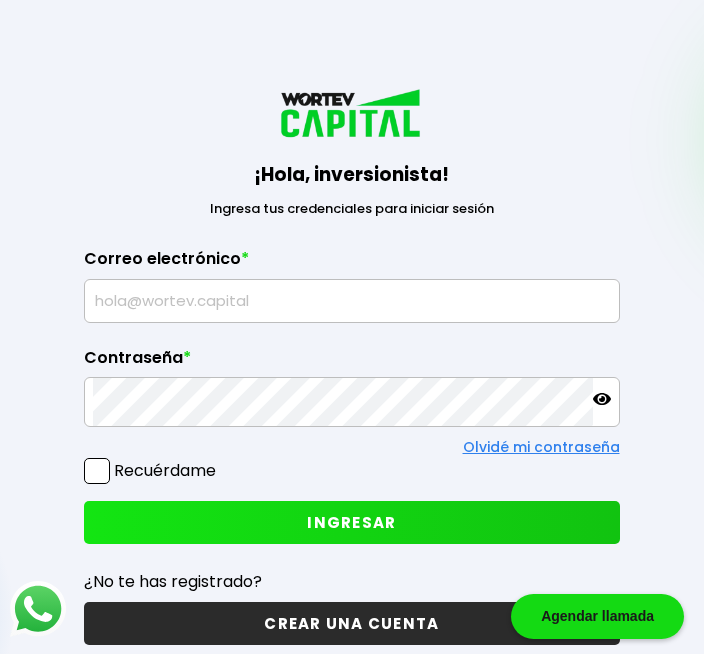 click at bounding box center [351, 301] 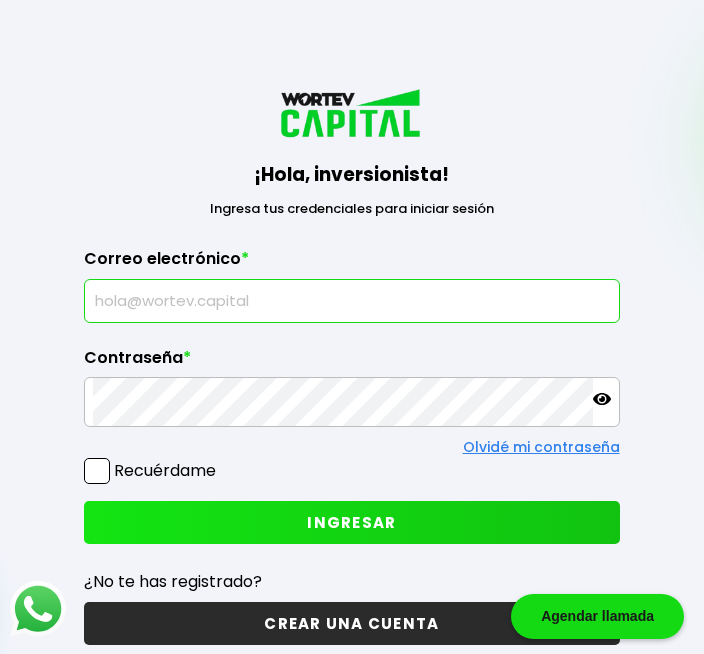 type on "[EMAIL_ADDRESS][DOMAIN_NAME]" 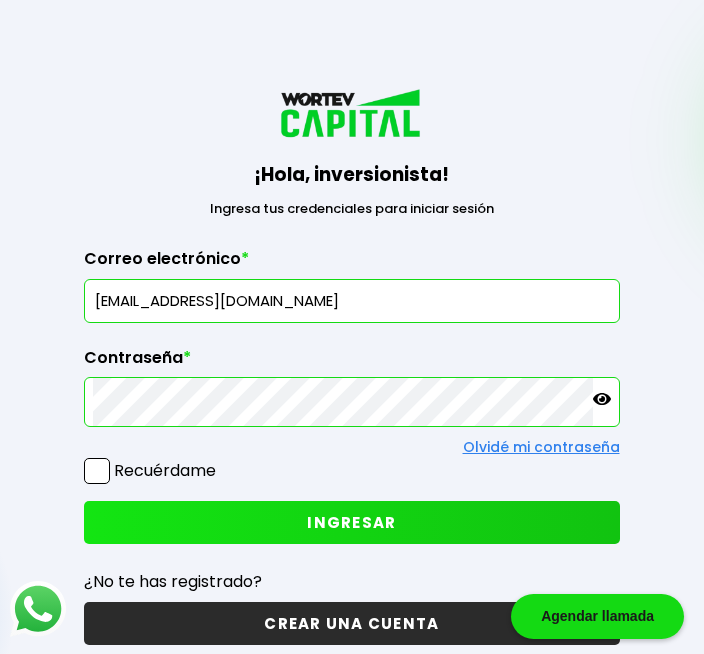 click on "INGRESAR" at bounding box center (351, 522) 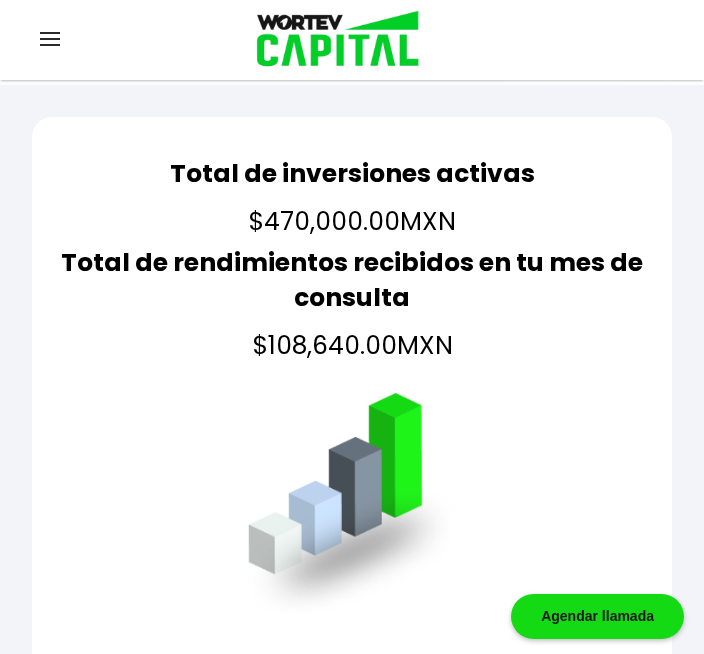 click on "$108,640.00  MXN" at bounding box center [352, 346] 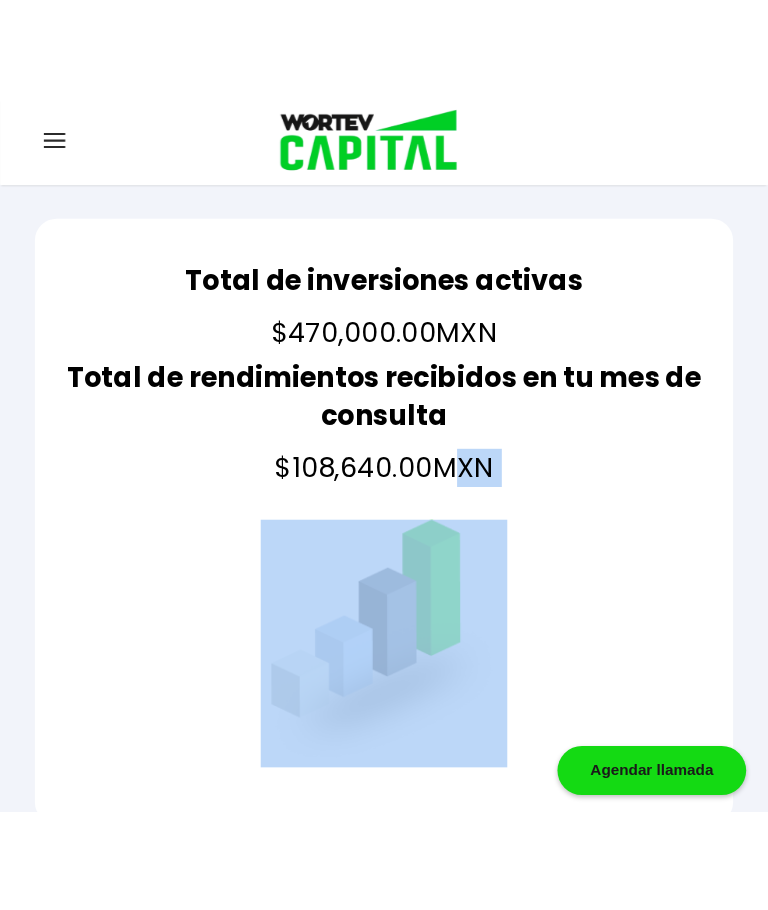 scroll, scrollTop: 0, scrollLeft: 0, axis: both 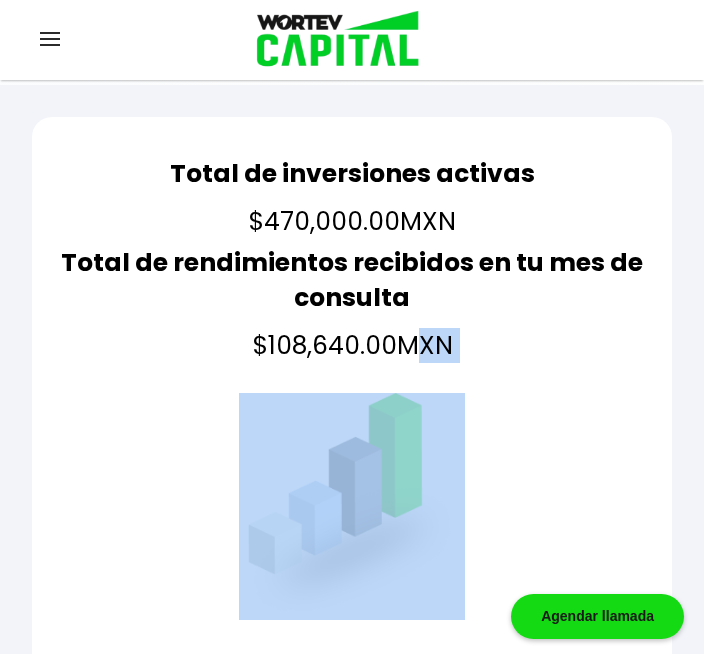 click on "Total de inversiones activas $470,000.00  MXN Total de rendimientos recibidos en tu mes de consulta $108,640.00  MXN" at bounding box center [352, 394] 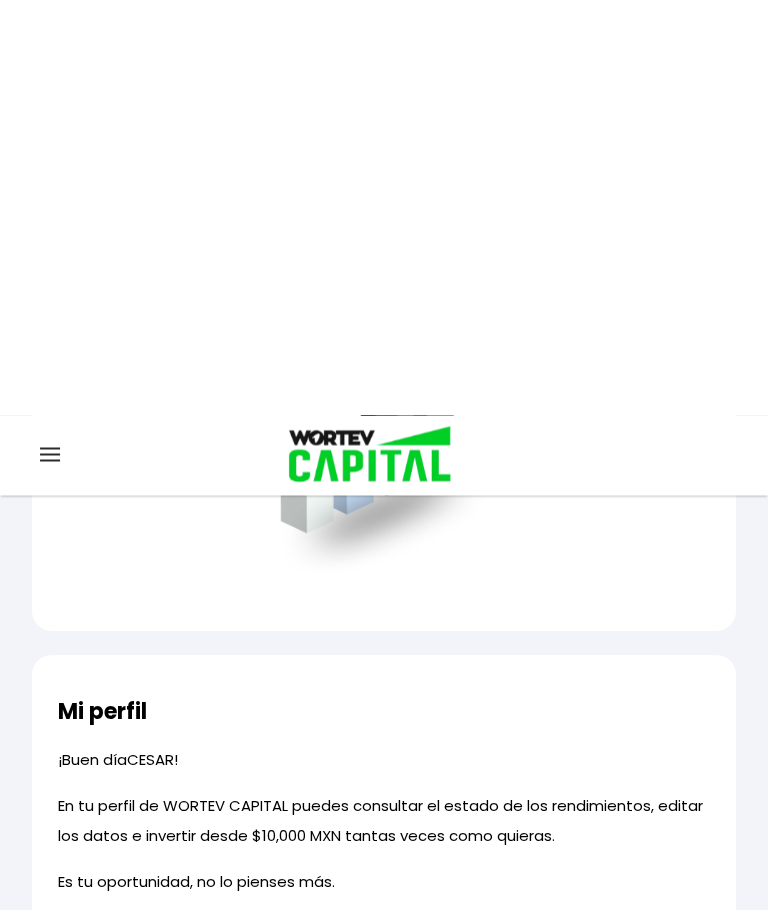 scroll, scrollTop: 0, scrollLeft: 0, axis: both 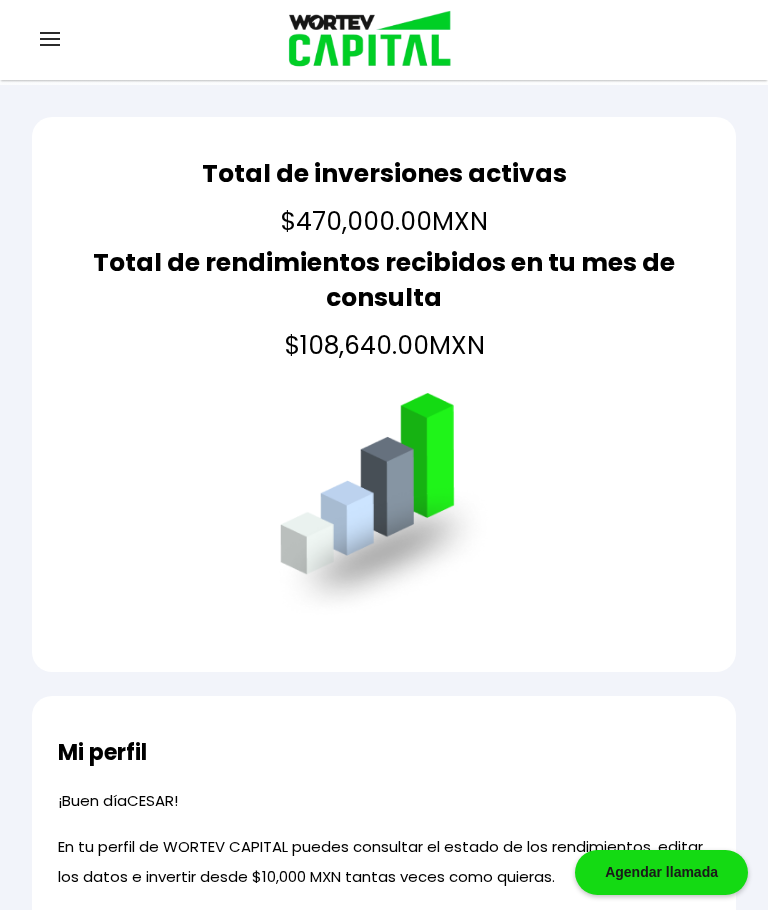 click at bounding box center [50, 39] 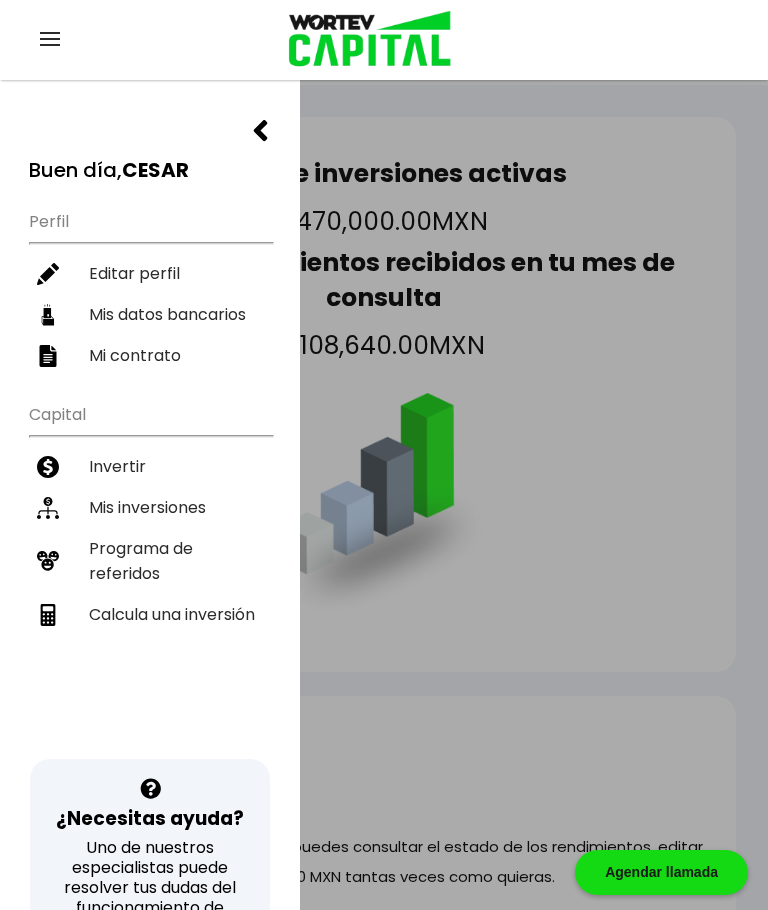 click on "Mis inversiones" at bounding box center (150, 507) 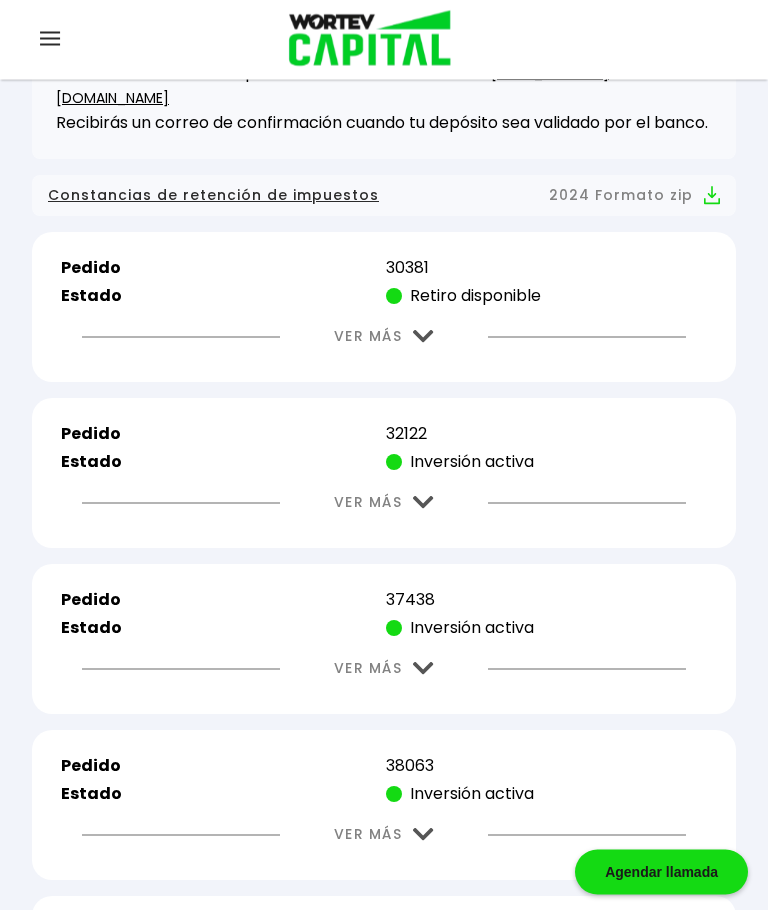 scroll, scrollTop: 585, scrollLeft: 0, axis: vertical 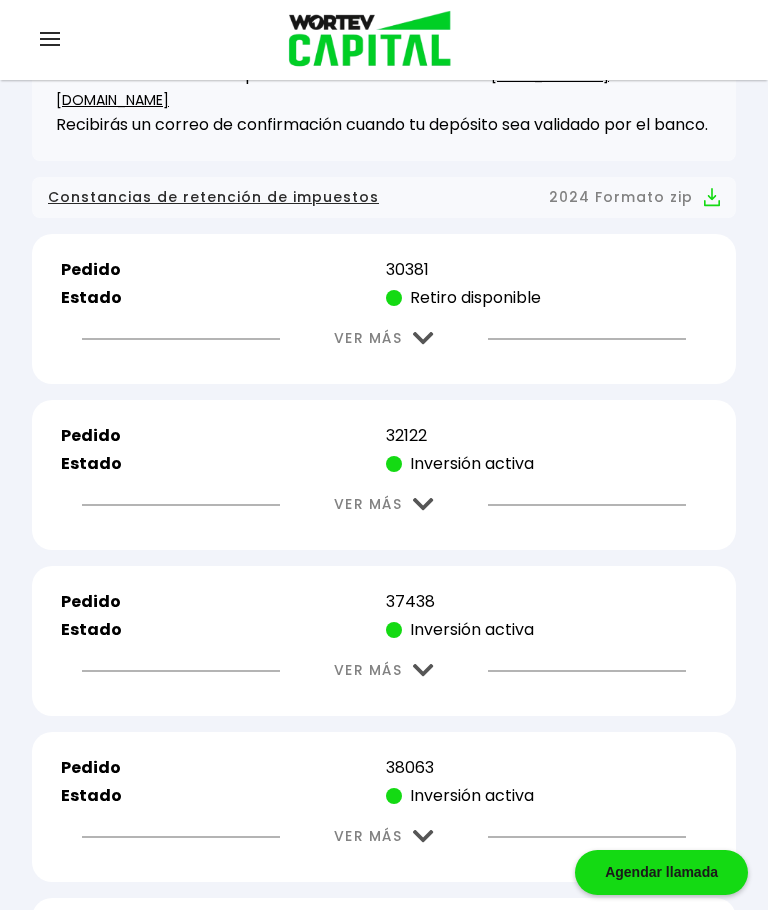 click at bounding box center [423, 338] 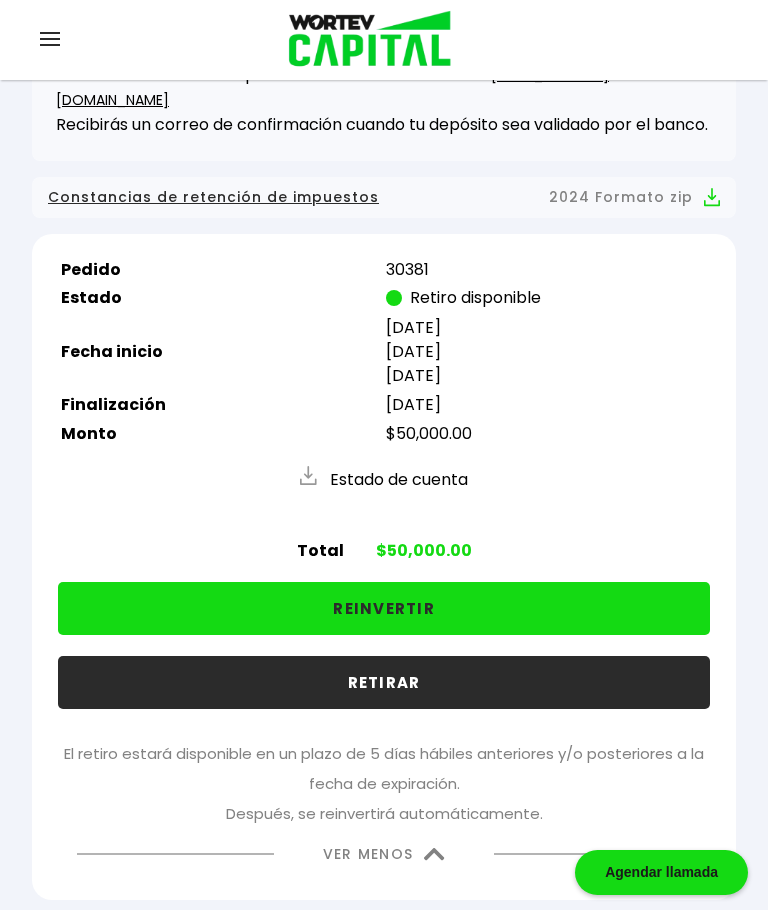 click on "RETIRAR" at bounding box center (384, 682) 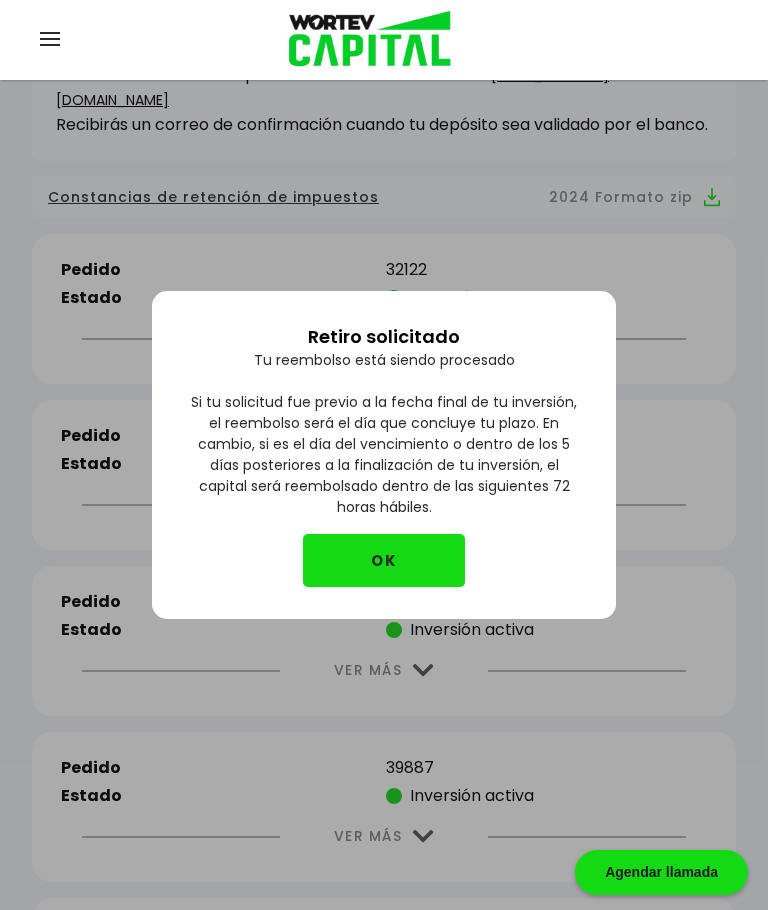 click on "OK" at bounding box center [384, 560] 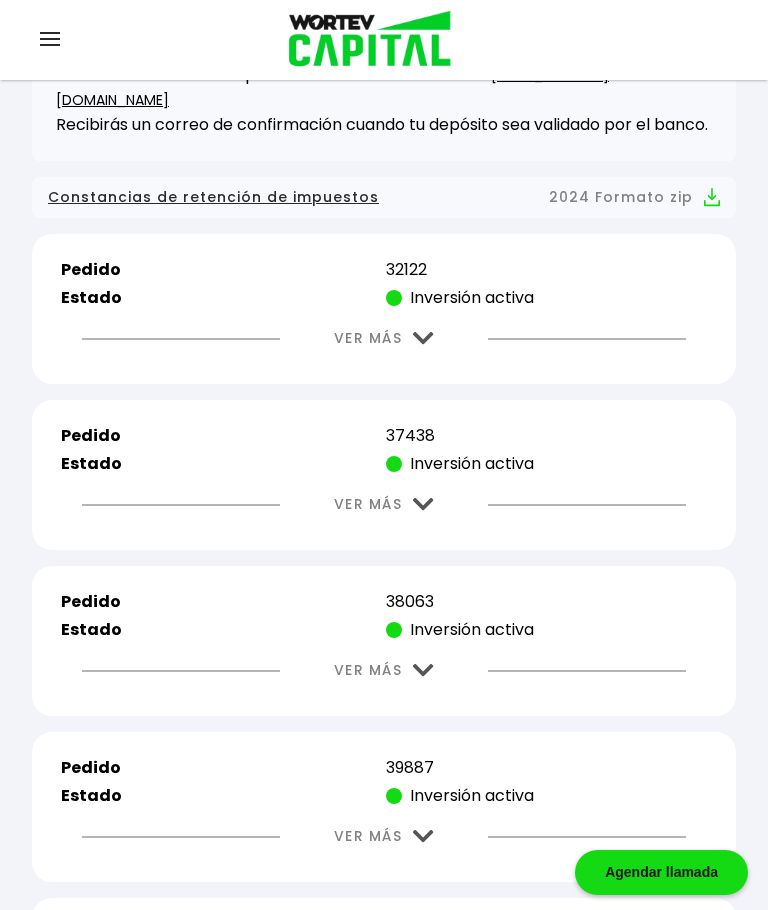 click on "VER MÁS" at bounding box center (384, 504) 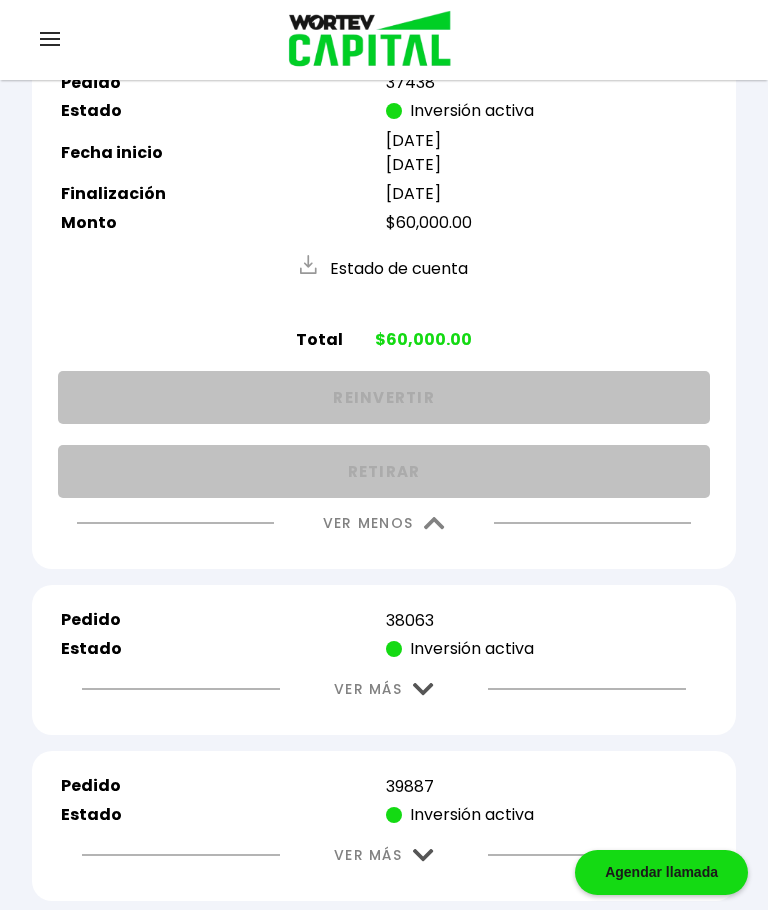 scroll, scrollTop: 1054, scrollLeft: 0, axis: vertical 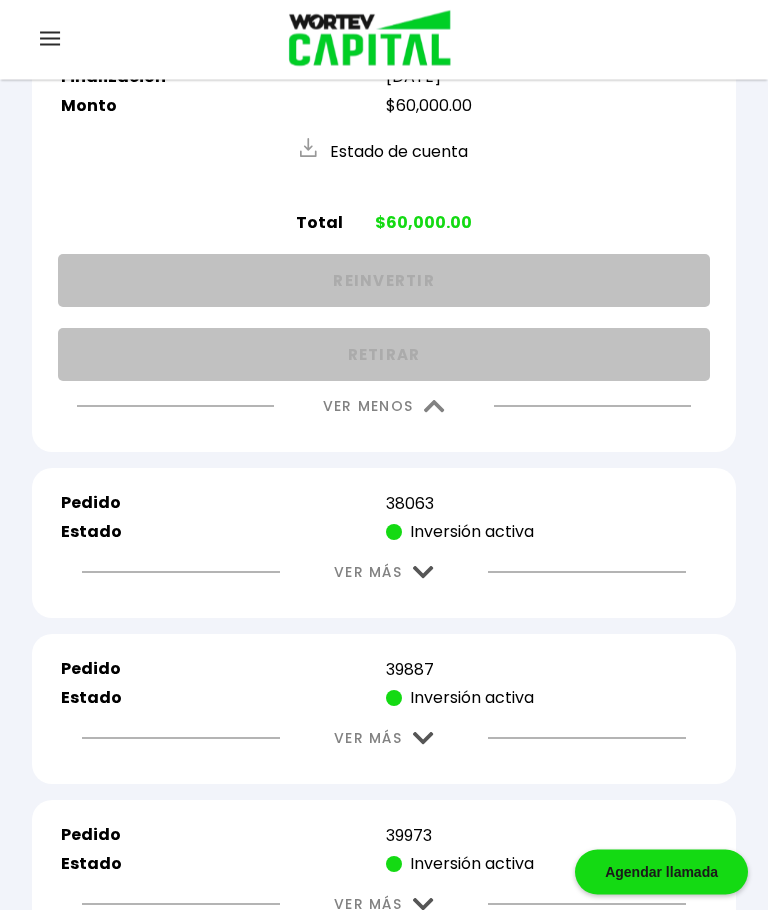 click at bounding box center (423, 573) 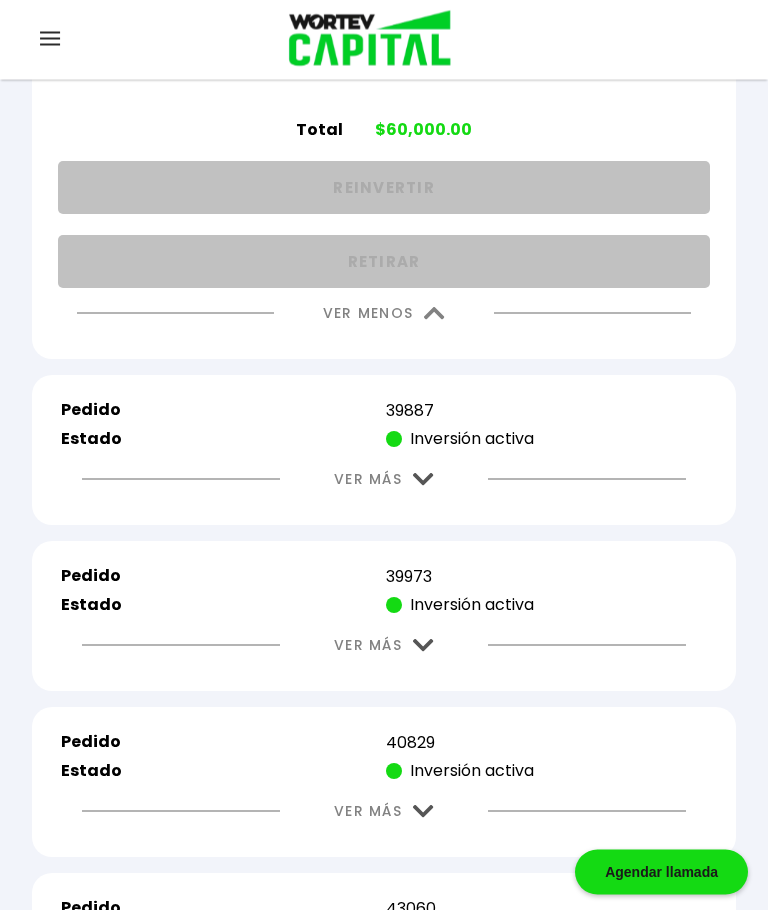 scroll, scrollTop: 1686, scrollLeft: 0, axis: vertical 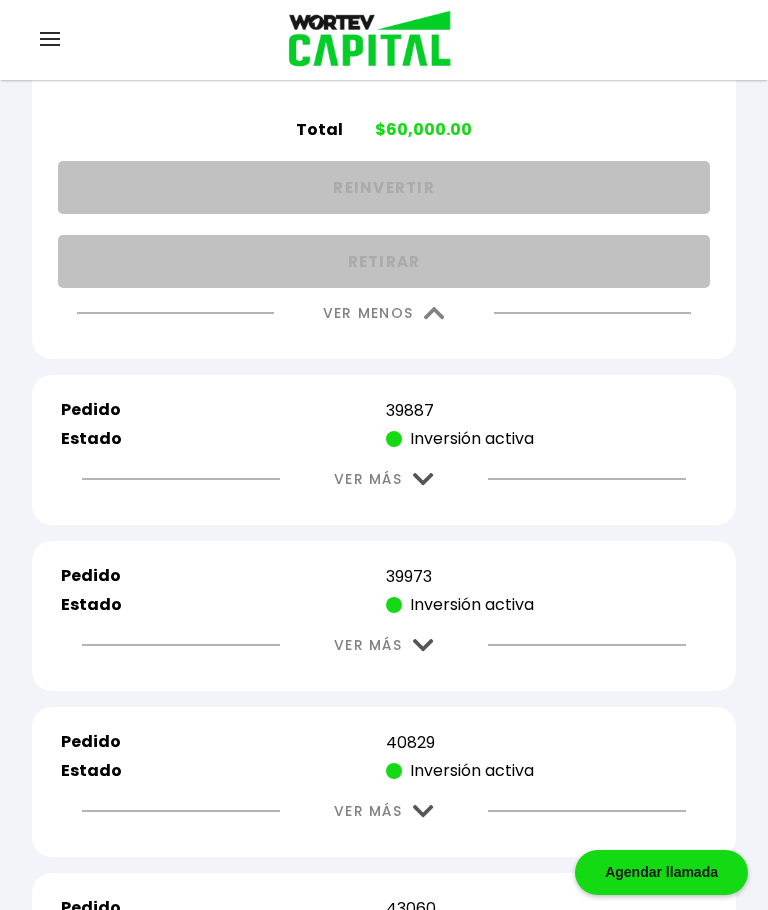 click at bounding box center (423, 479) 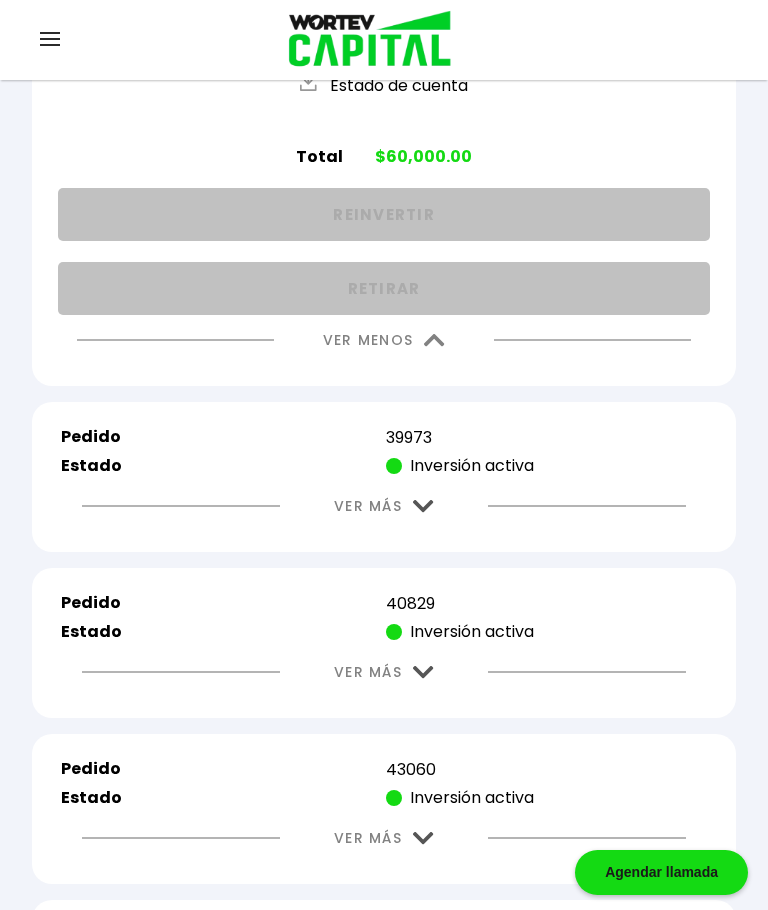 scroll, scrollTop: 2181, scrollLeft: 0, axis: vertical 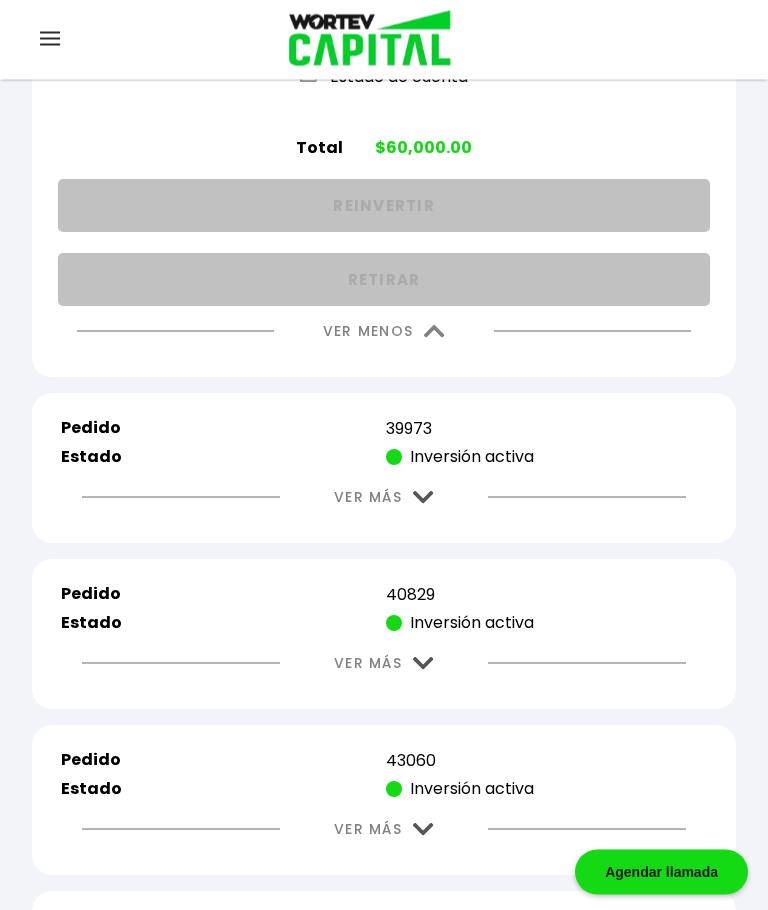click at bounding box center [423, 498] 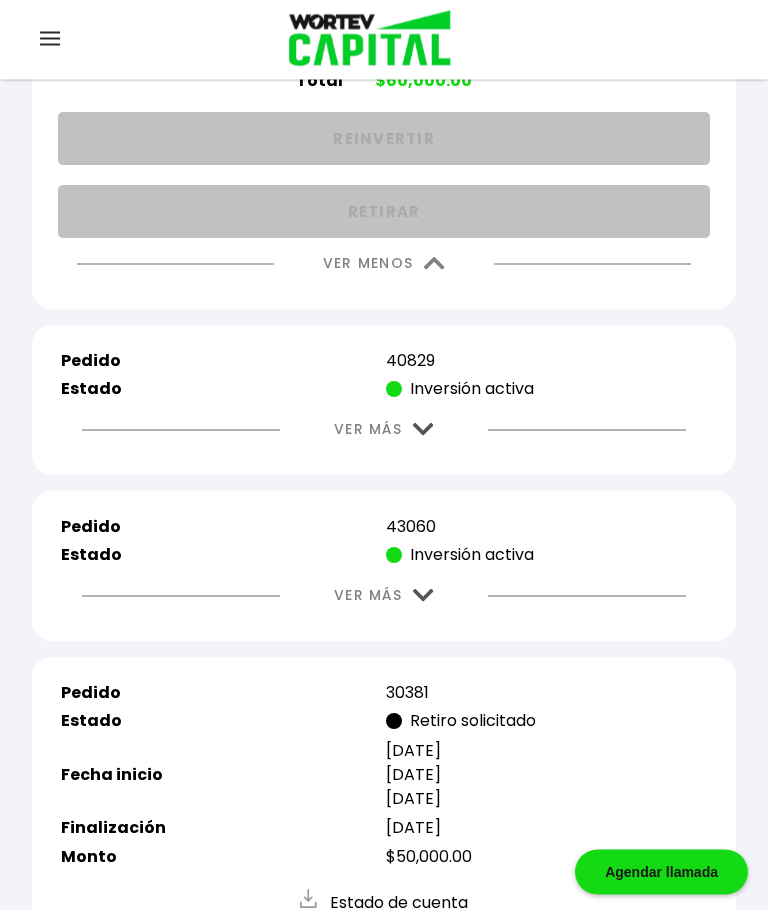 scroll, scrollTop: 2765, scrollLeft: 0, axis: vertical 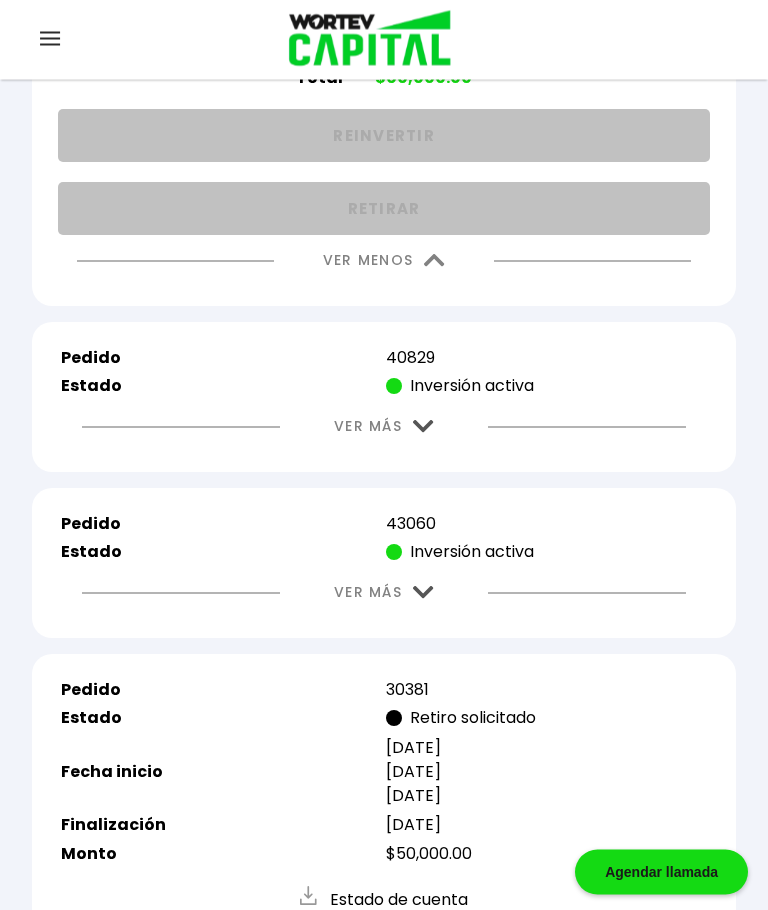 click at bounding box center [423, 427] 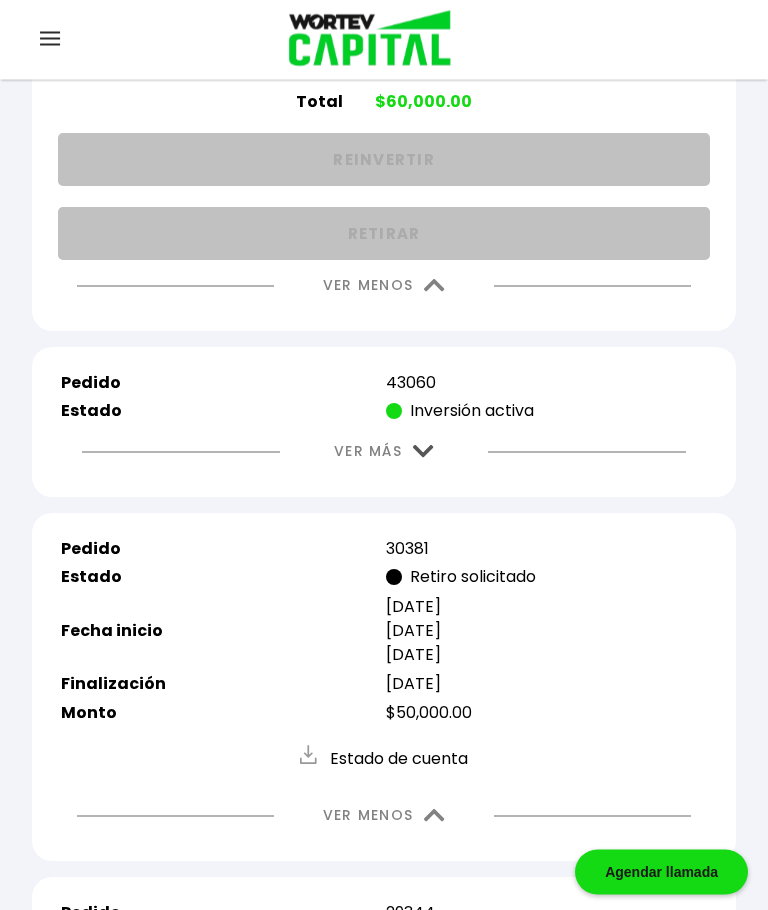 scroll, scrollTop: 3255, scrollLeft: 0, axis: vertical 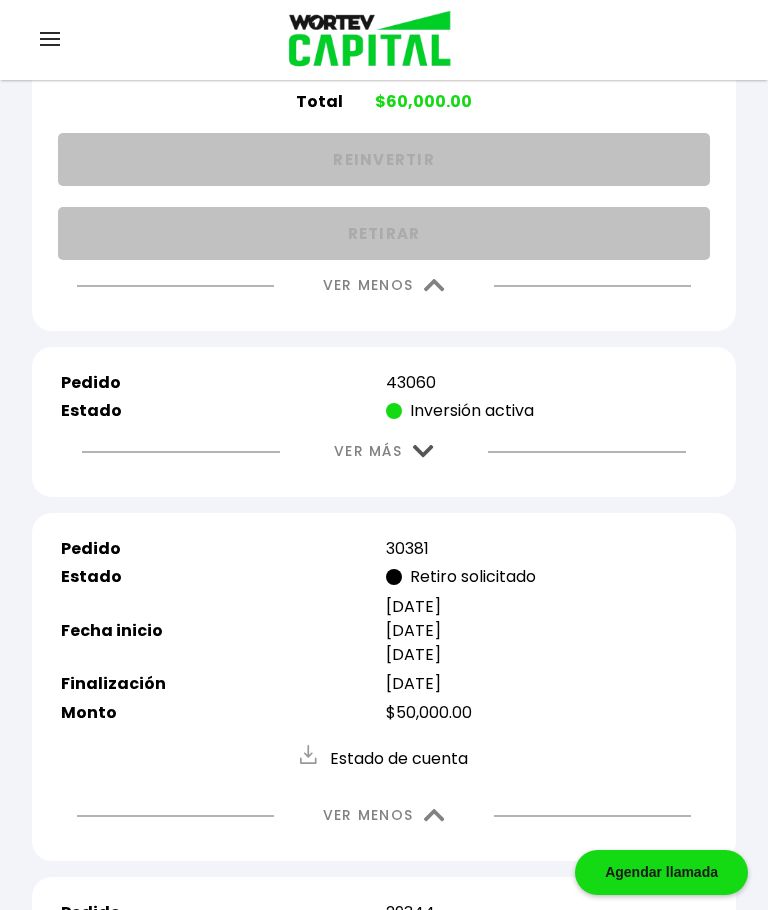click on "VER MÁS" at bounding box center [384, 451] 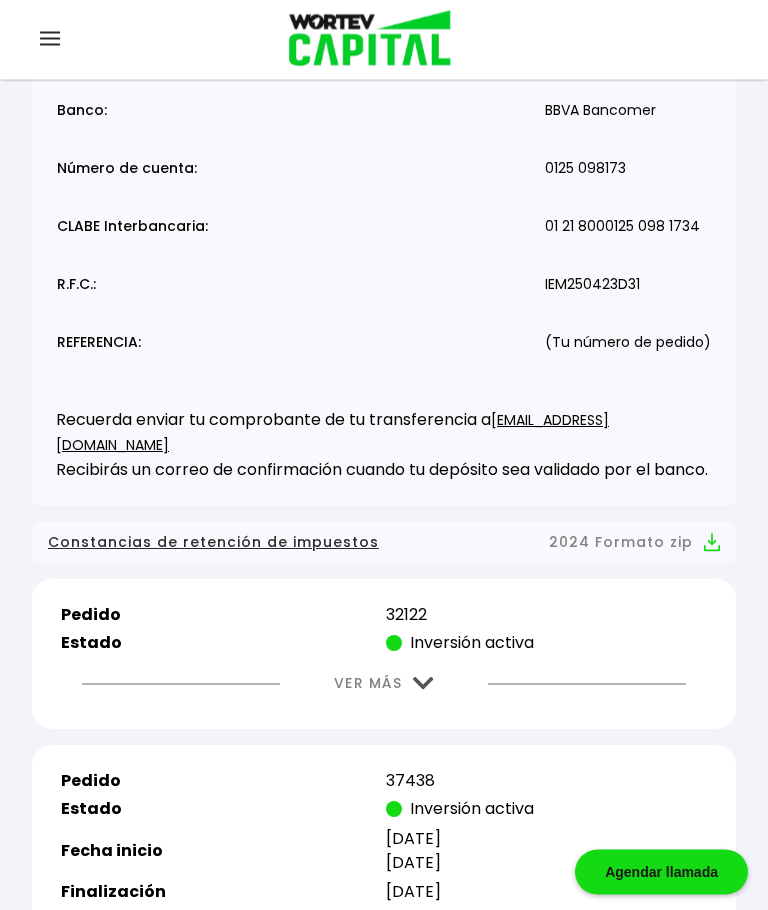 scroll, scrollTop: 0, scrollLeft: 0, axis: both 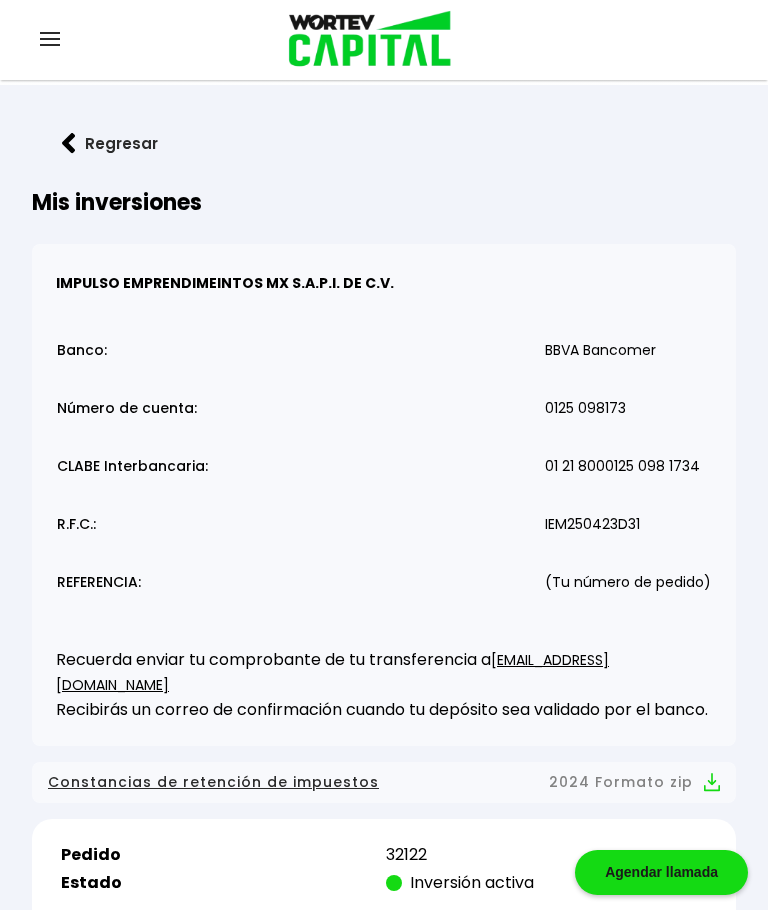 click at bounding box center [50, 39] 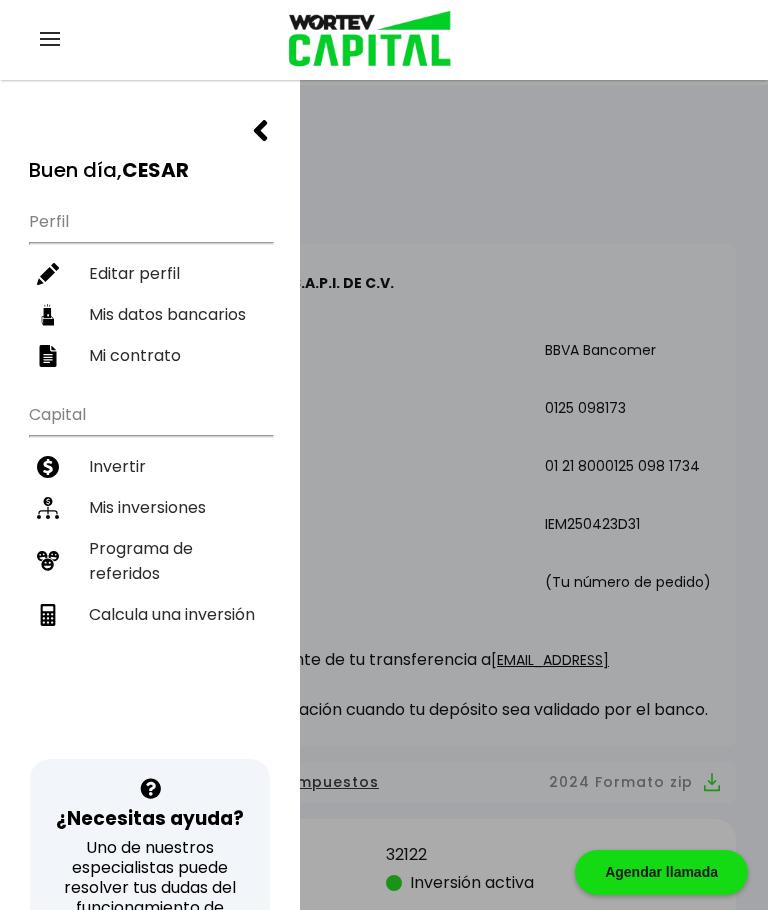 click on "Invertir" at bounding box center [150, 466] 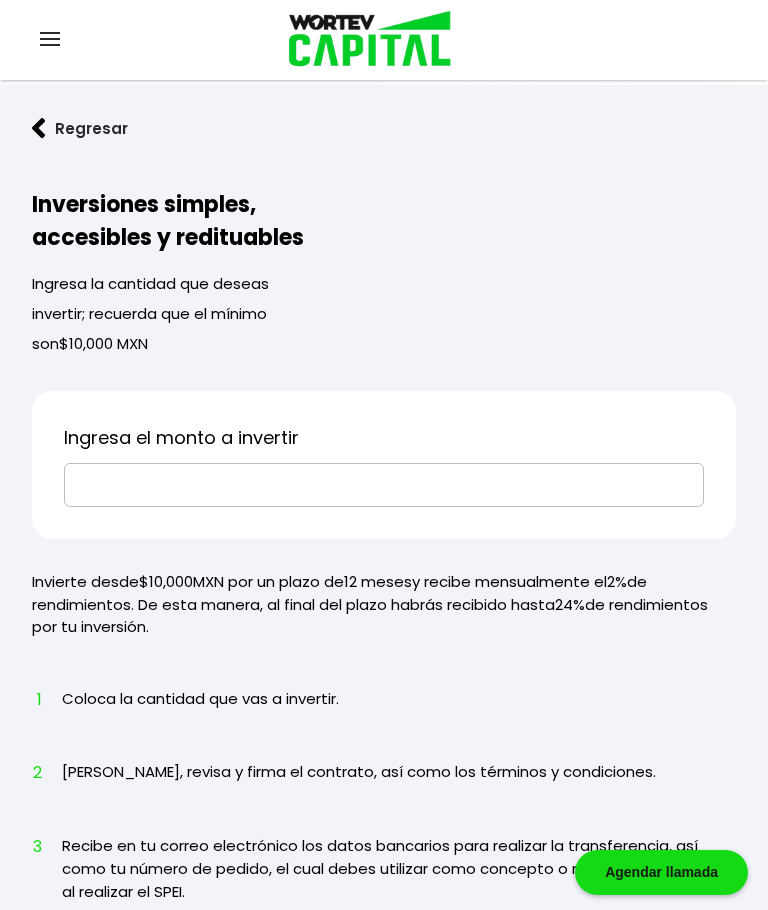 click at bounding box center (384, 485) 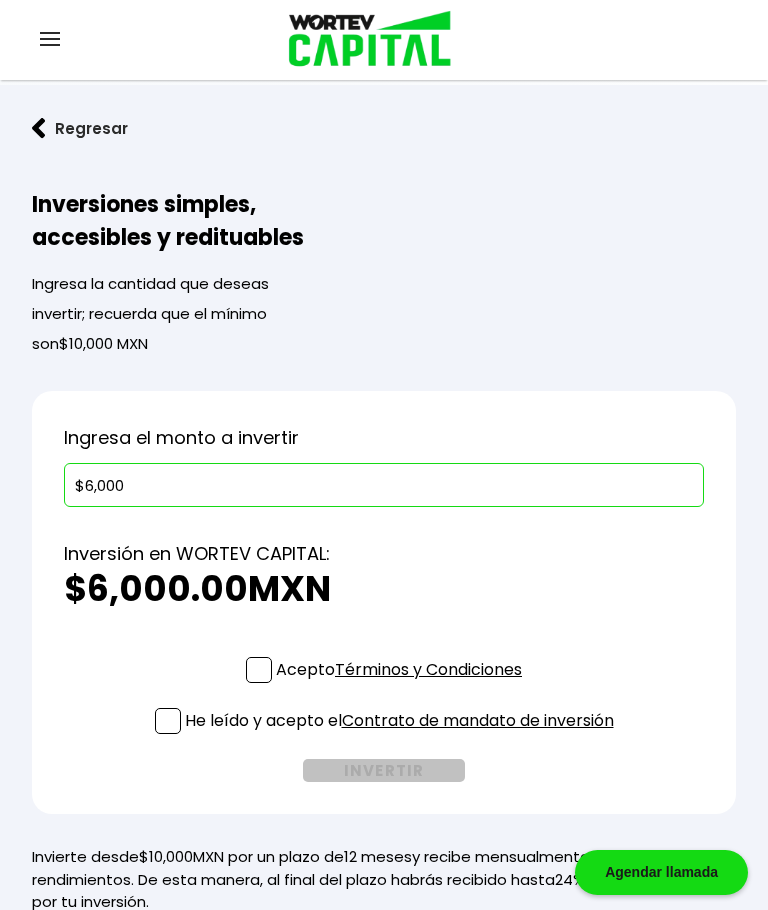 type on "$60,000" 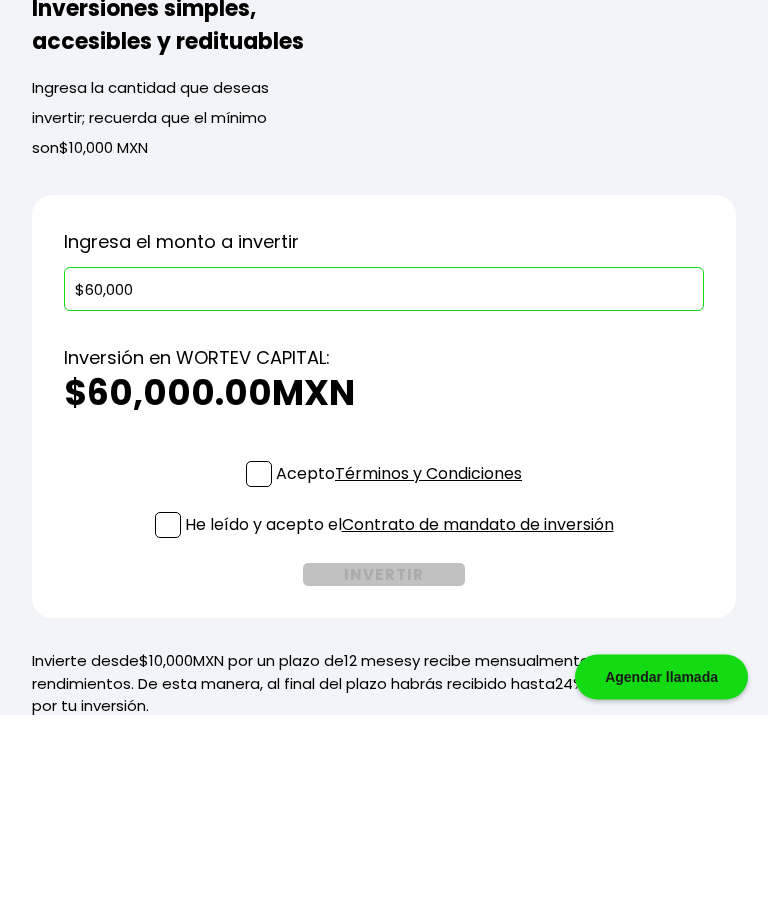 click at bounding box center [259, 670] 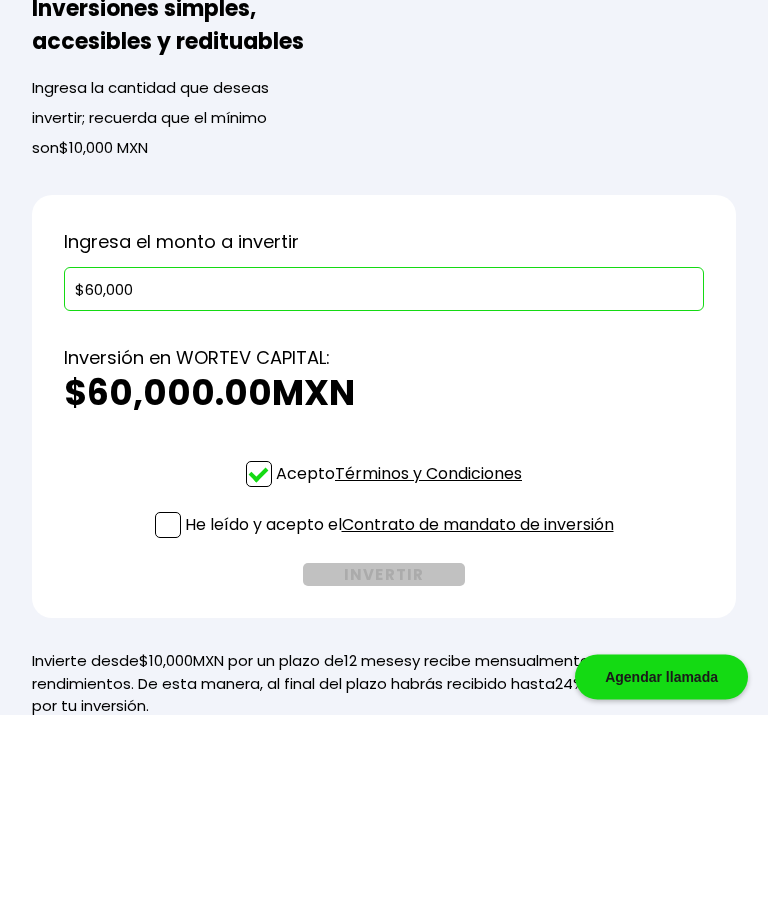 scroll, scrollTop: 196, scrollLeft: 0, axis: vertical 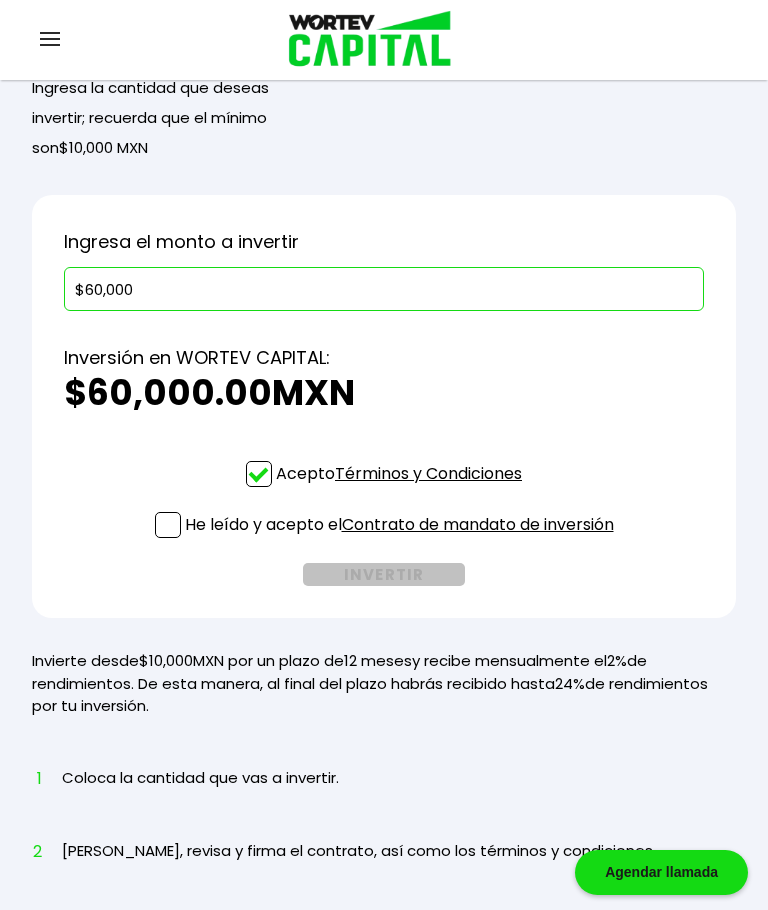 click at bounding box center (168, 525) 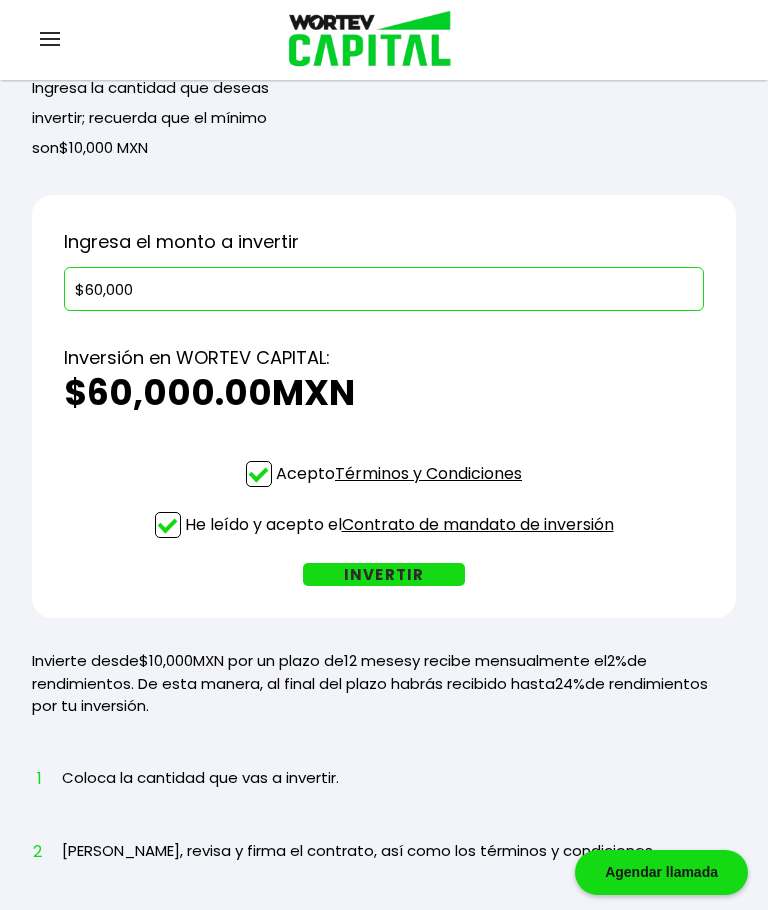 click on "INVERTIR" at bounding box center [384, 574] 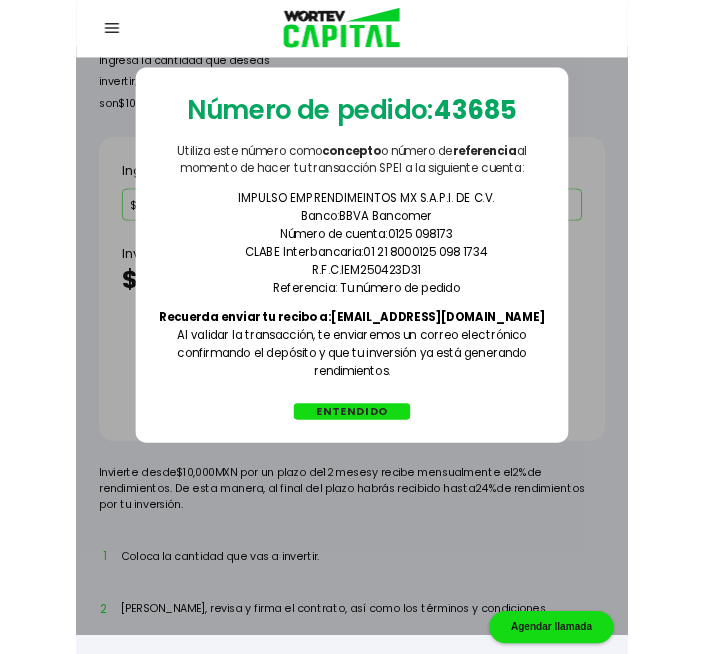 scroll, scrollTop: 279, scrollLeft: 0, axis: vertical 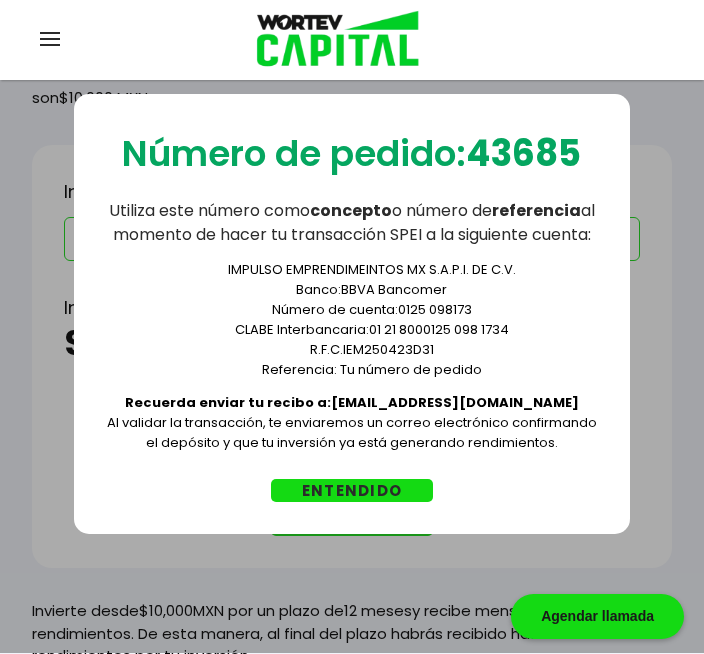 click on "ENTENDIDO" at bounding box center [352, 490] 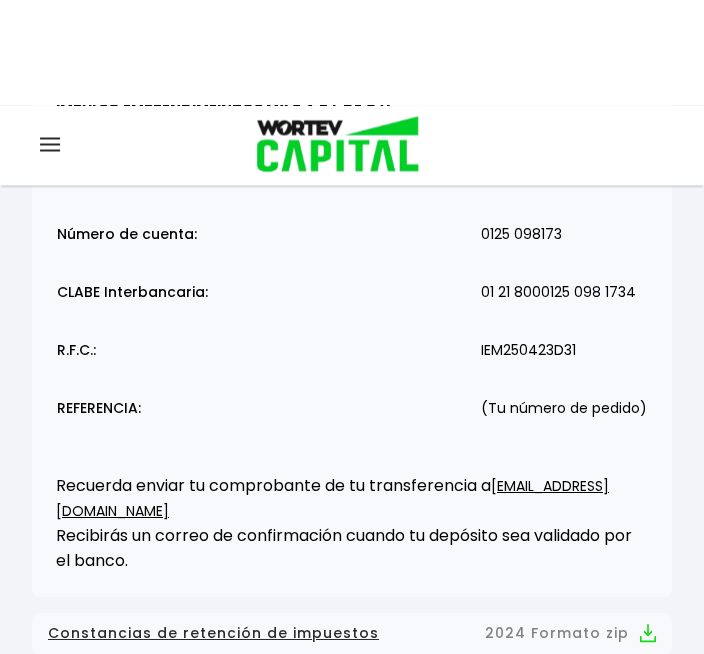 scroll, scrollTop: 0, scrollLeft: 0, axis: both 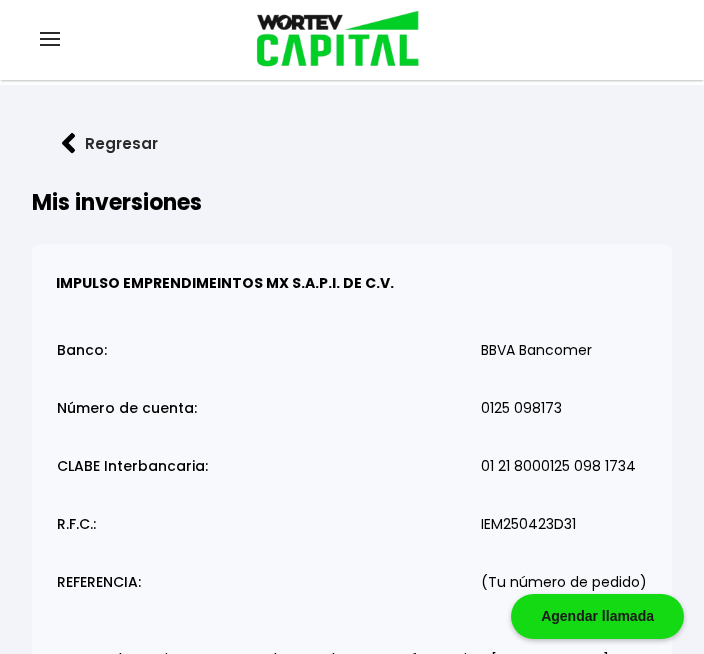 click on "Regresar" at bounding box center (110, 143) 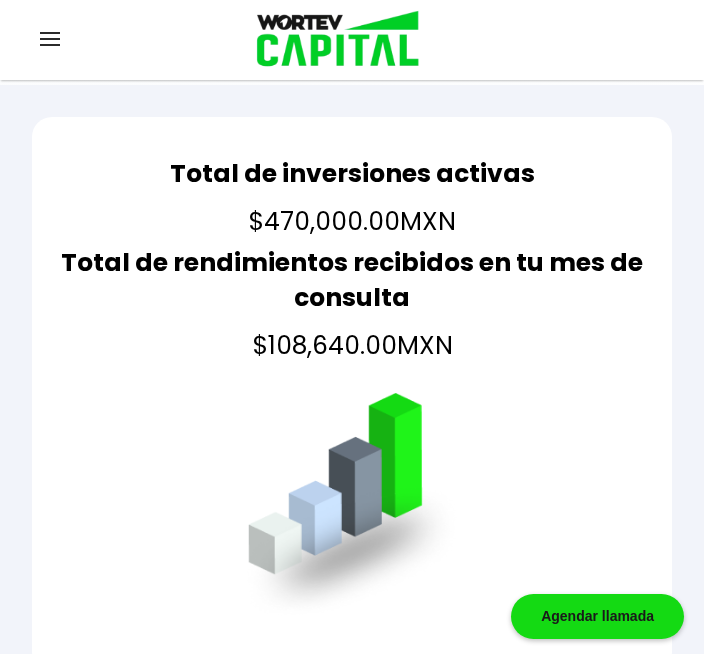 click at bounding box center (50, 39) 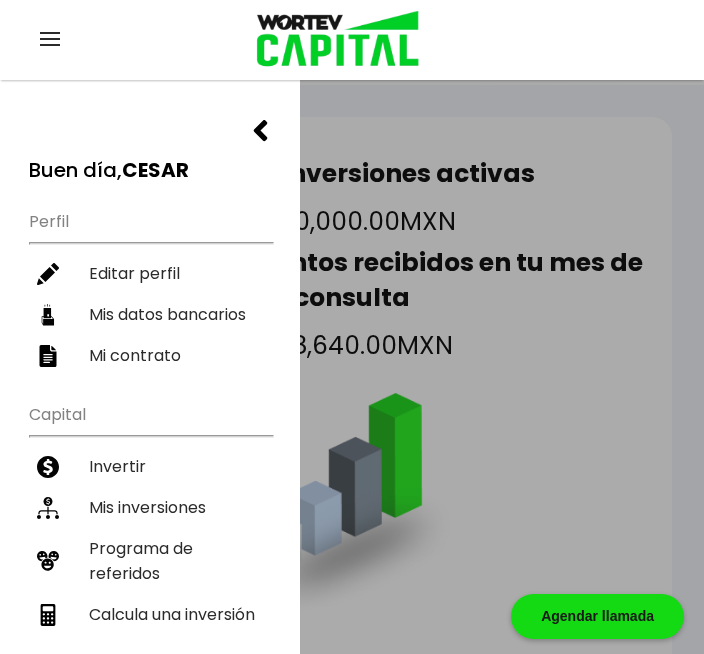 click on "Mis inversiones" at bounding box center [150, 507] 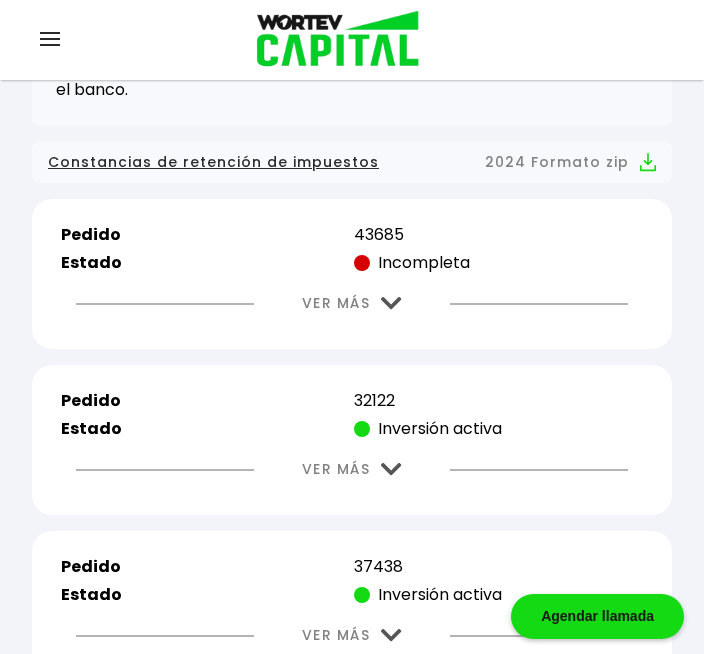 scroll, scrollTop: 651, scrollLeft: 0, axis: vertical 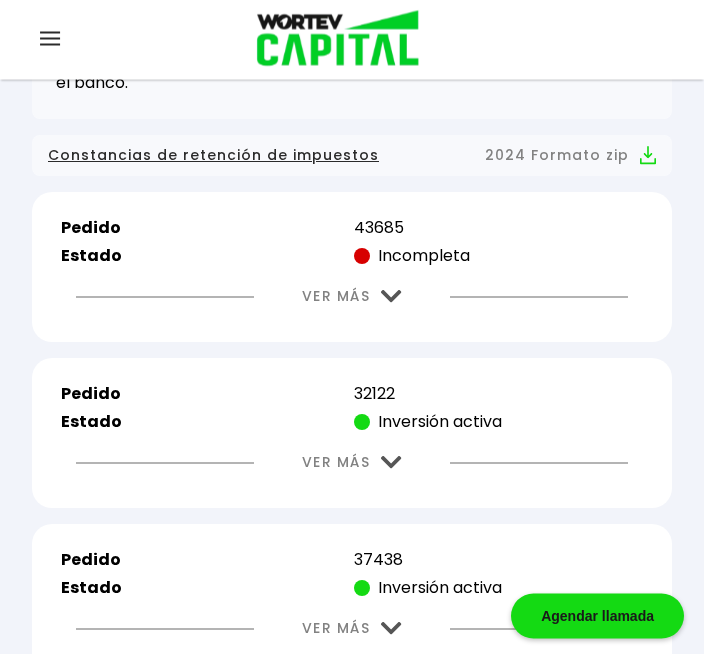 click at bounding box center (391, 297) 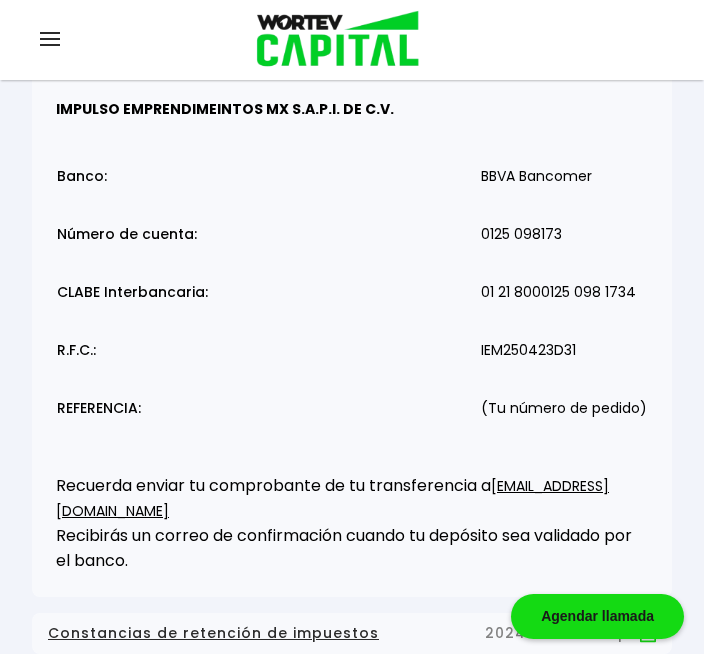 scroll, scrollTop: 0, scrollLeft: 0, axis: both 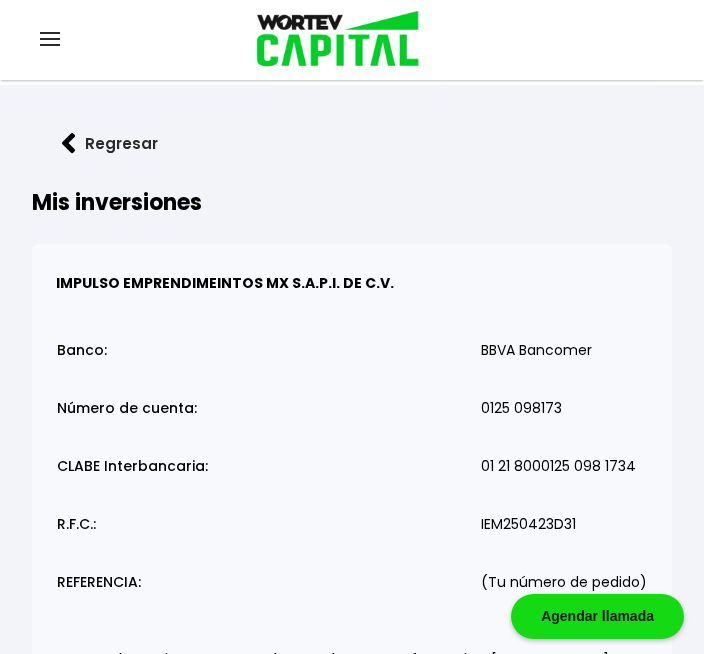 click on "Regresar" at bounding box center (110, 143) 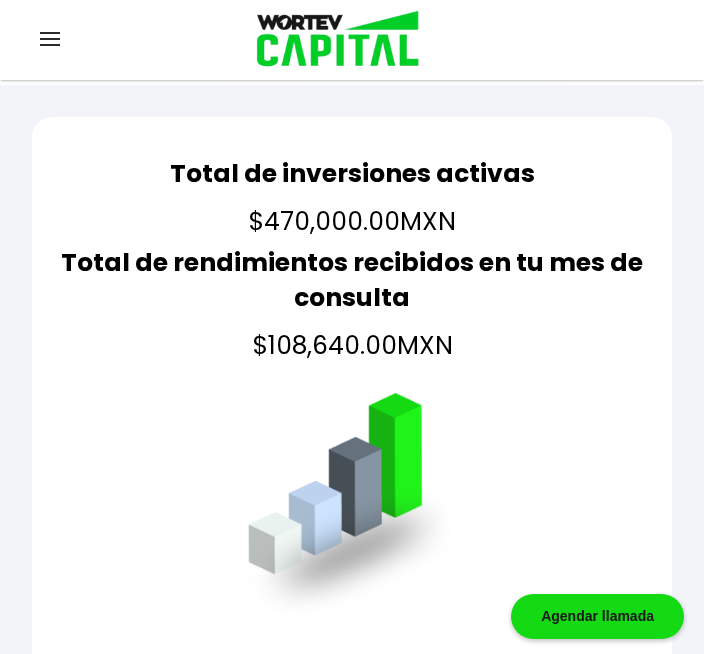 click at bounding box center (50, 39) 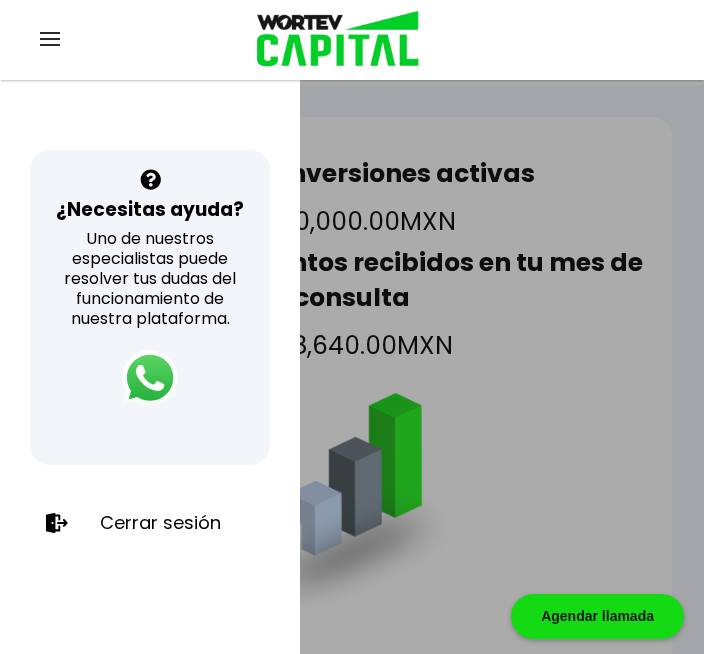 scroll, scrollTop: 609, scrollLeft: 0, axis: vertical 